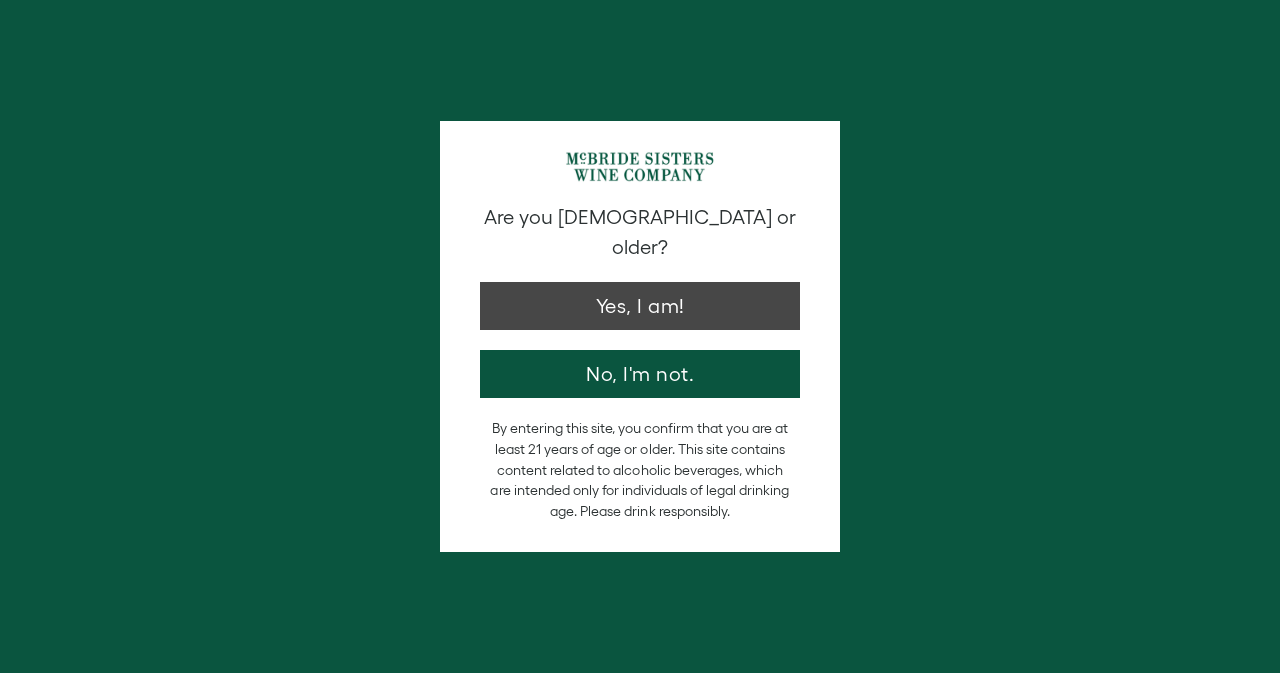 scroll, scrollTop: 0, scrollLeft: 0, axis: both 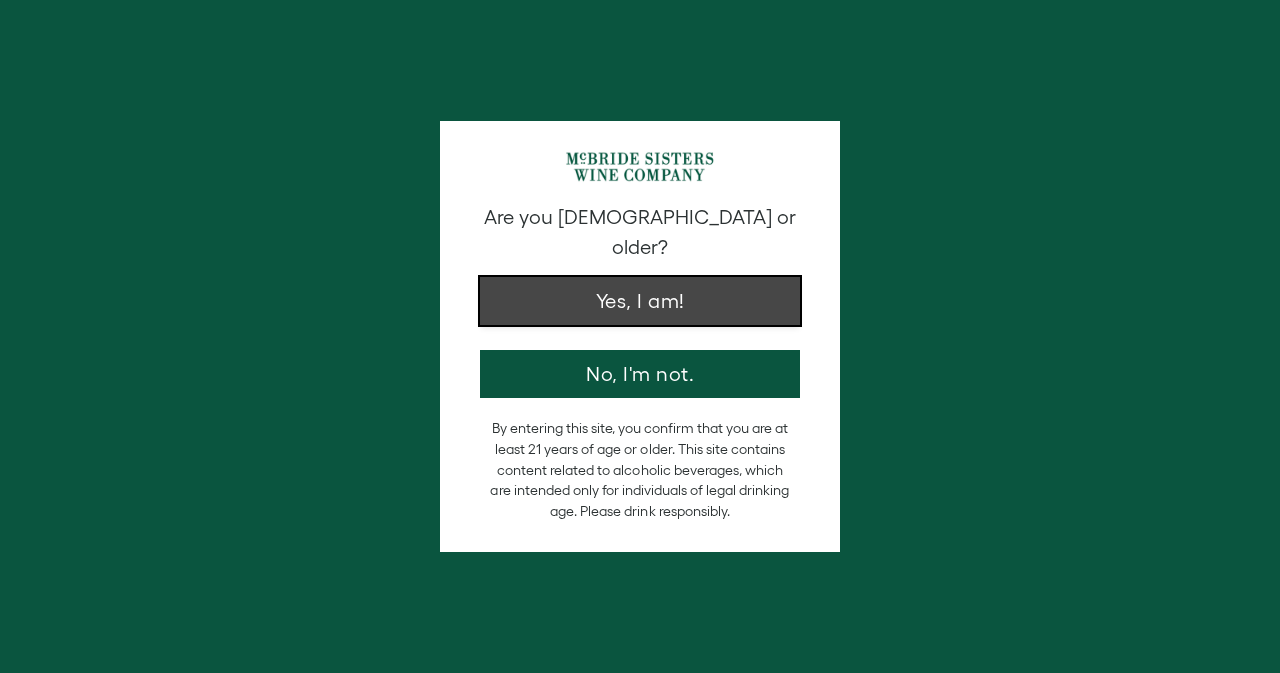 click on "Yes, I am!" at bounding box center (640, 301) 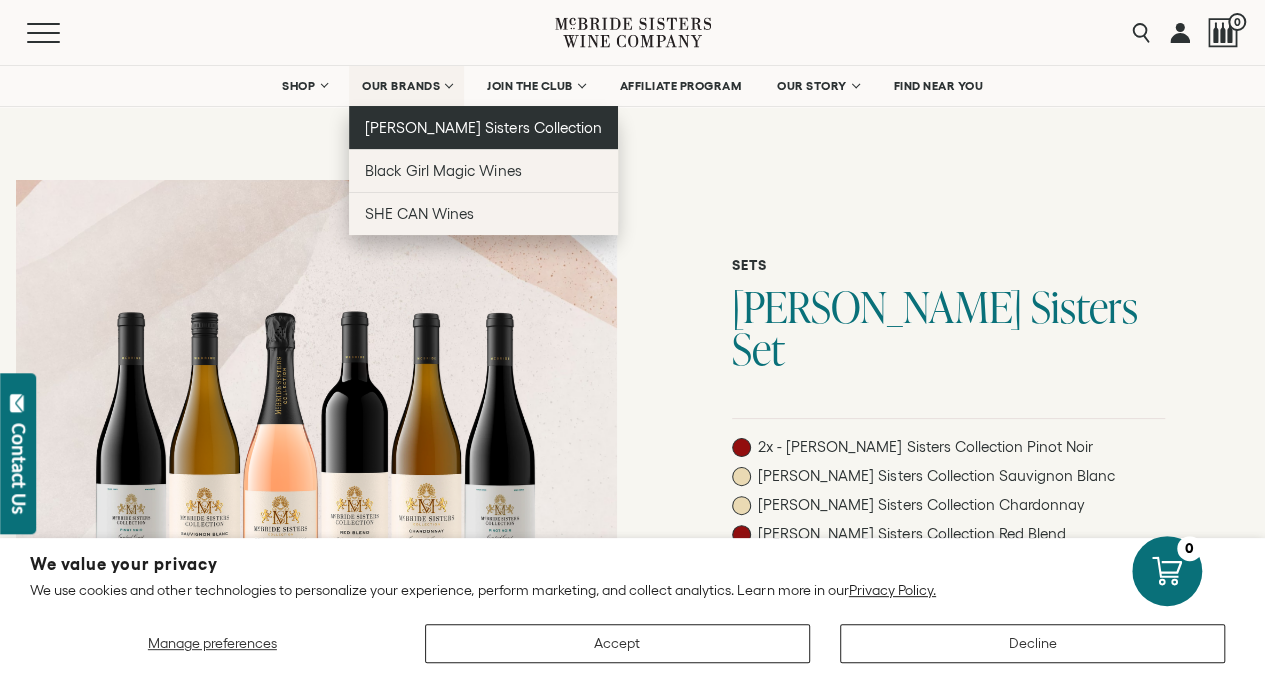 click on "[PERSON_NAME] Sisters Collection" at bounding box center [483, 127] 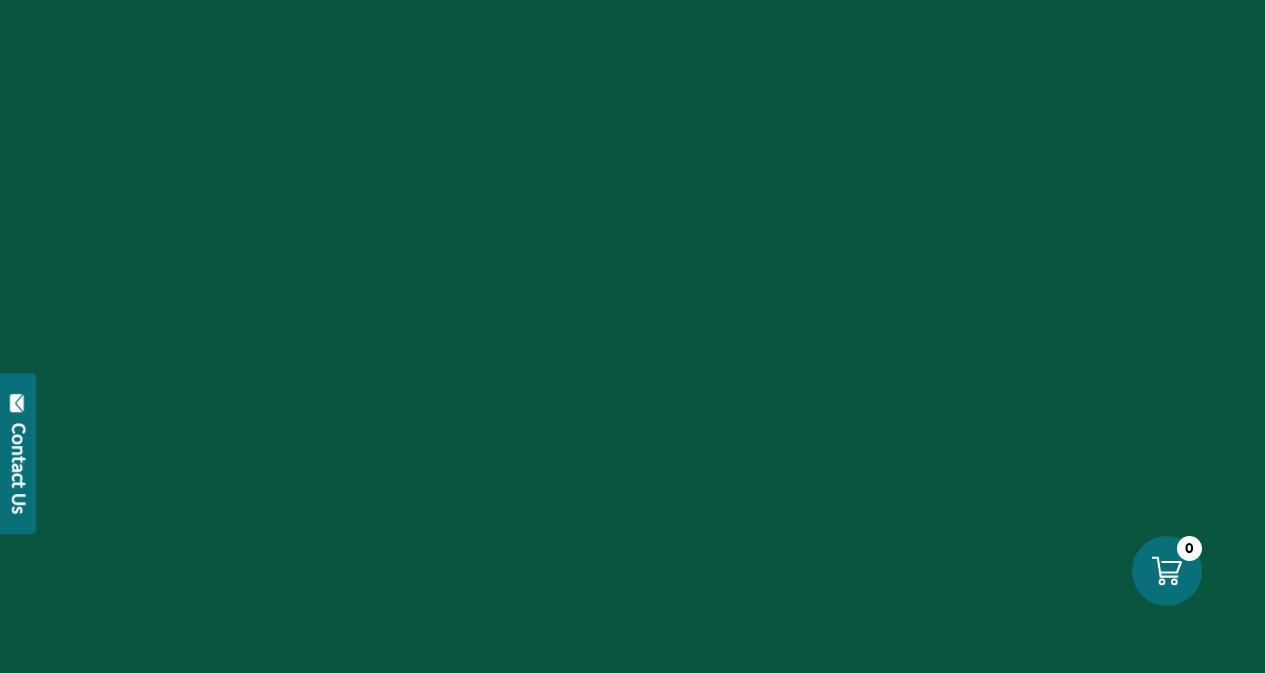 scroll, scrollTop: 0, scrollLeft: 0, axis: both 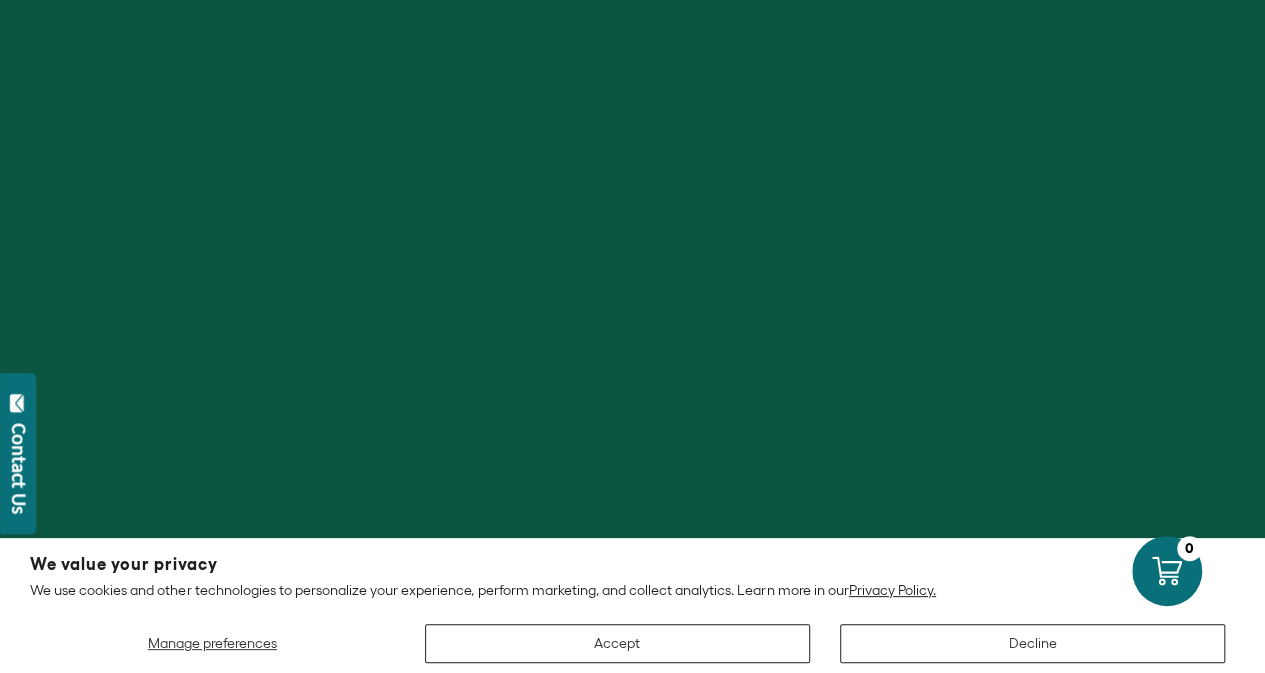 click on "We value your privacy We use cookies and other technologies to personalize your experience, perform marketing, and collect analytics. Learn more in our   Privacy Policy. Manage preferences Accept Decline
Skip to content
Close
SHOP
Sets
Reds
Whites
FAQ" at bounding box center [632, 5003] 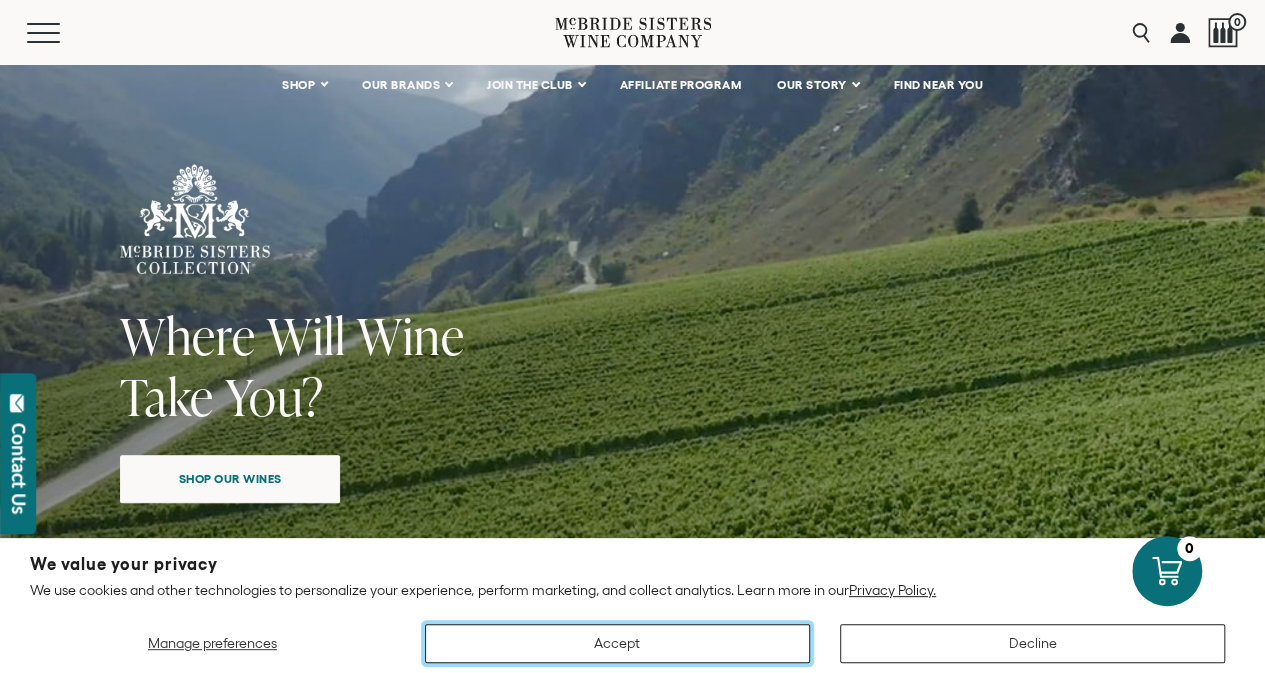 click on "Accept" at bounding box center (617, 643) 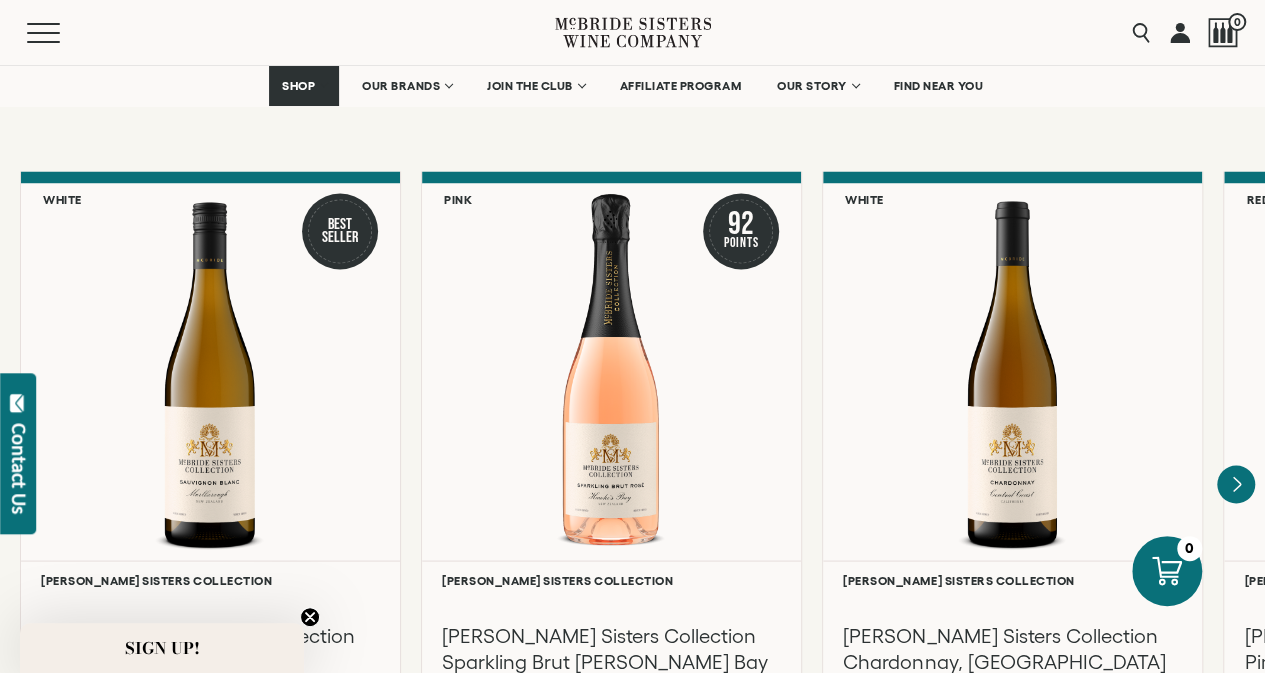 scroll, scrollTop: 1706, scrollLeft: 0, axis: vertical 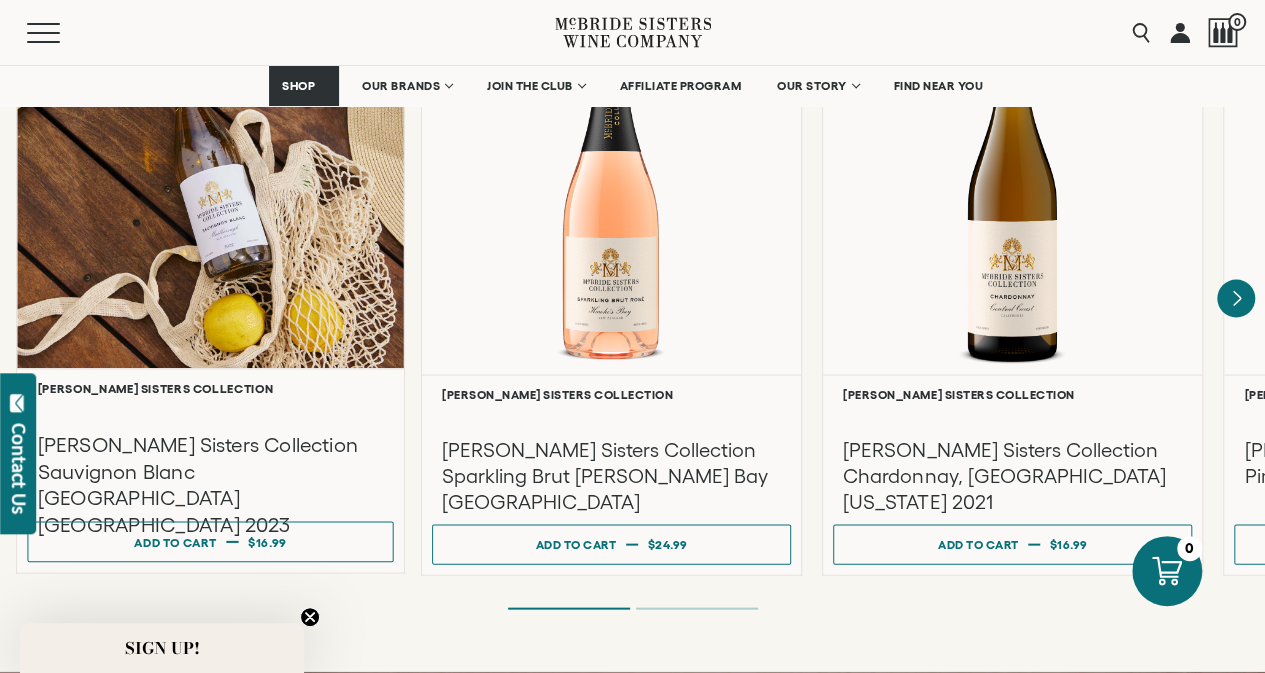 click on "[PERSON_NAME] Sisters Collection Sauvignon Blanc [GEOGRAPHIC_DATA] [GEOGRAPHIC_DATA] 2023" at bounding box center (211, 484) 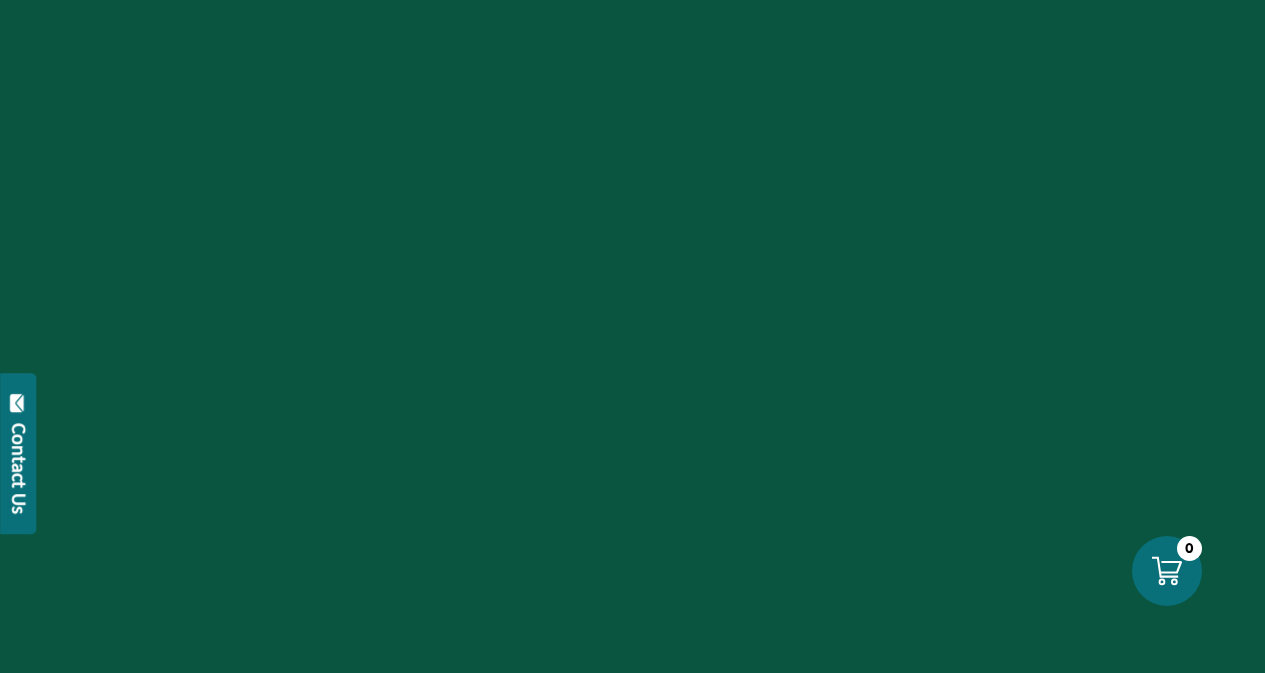 scroll, scrollTop: 0, scrollLeft: 0, axis: both 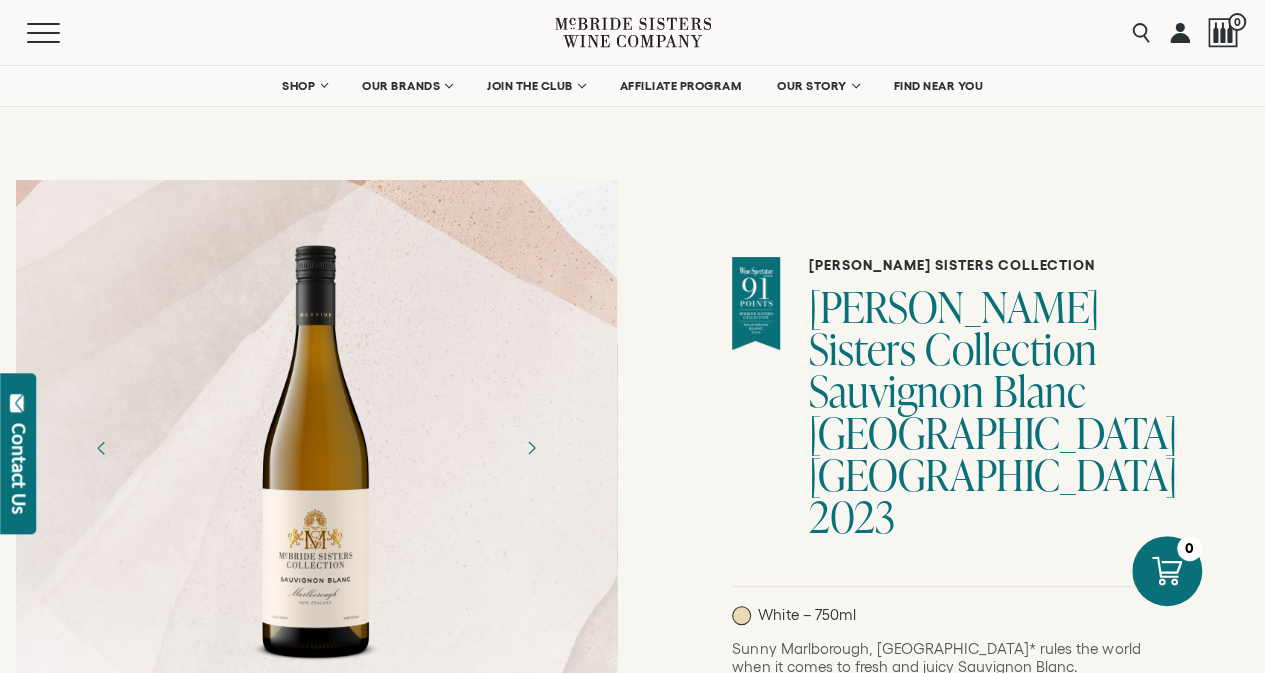 click at bounding box center (316, 448) 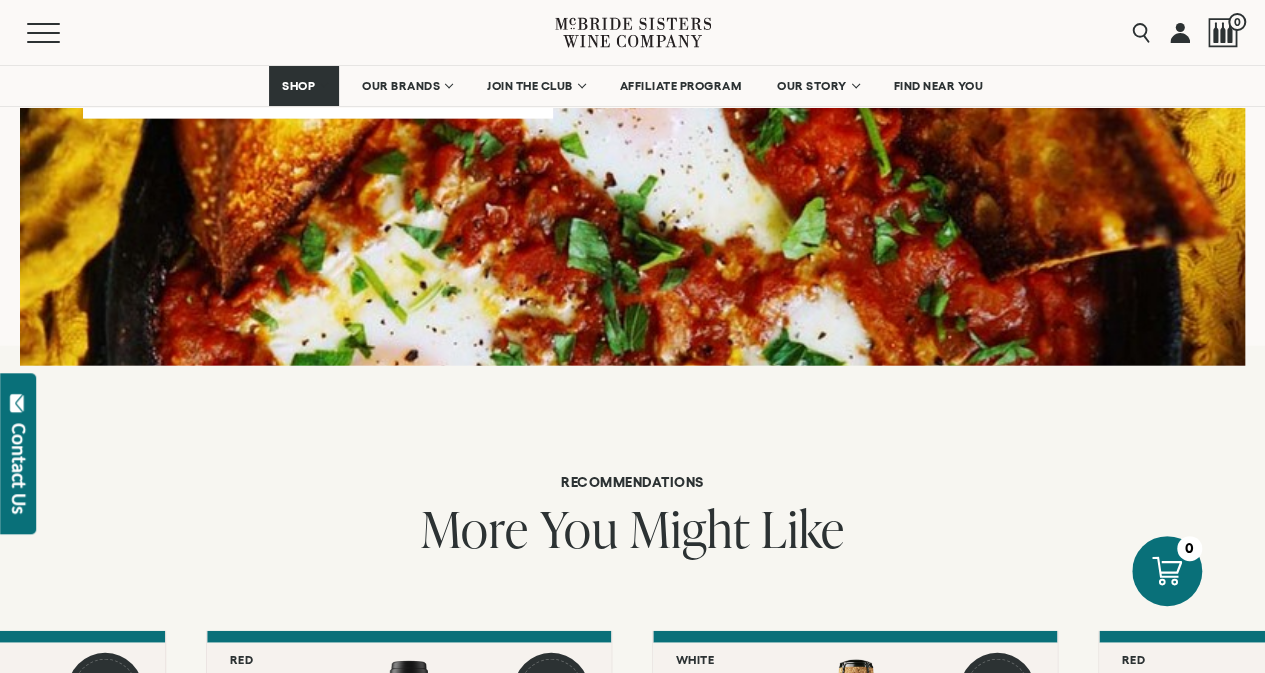 scroll, scrollTop: 2355, scrollLeft: 0, axis: vertical 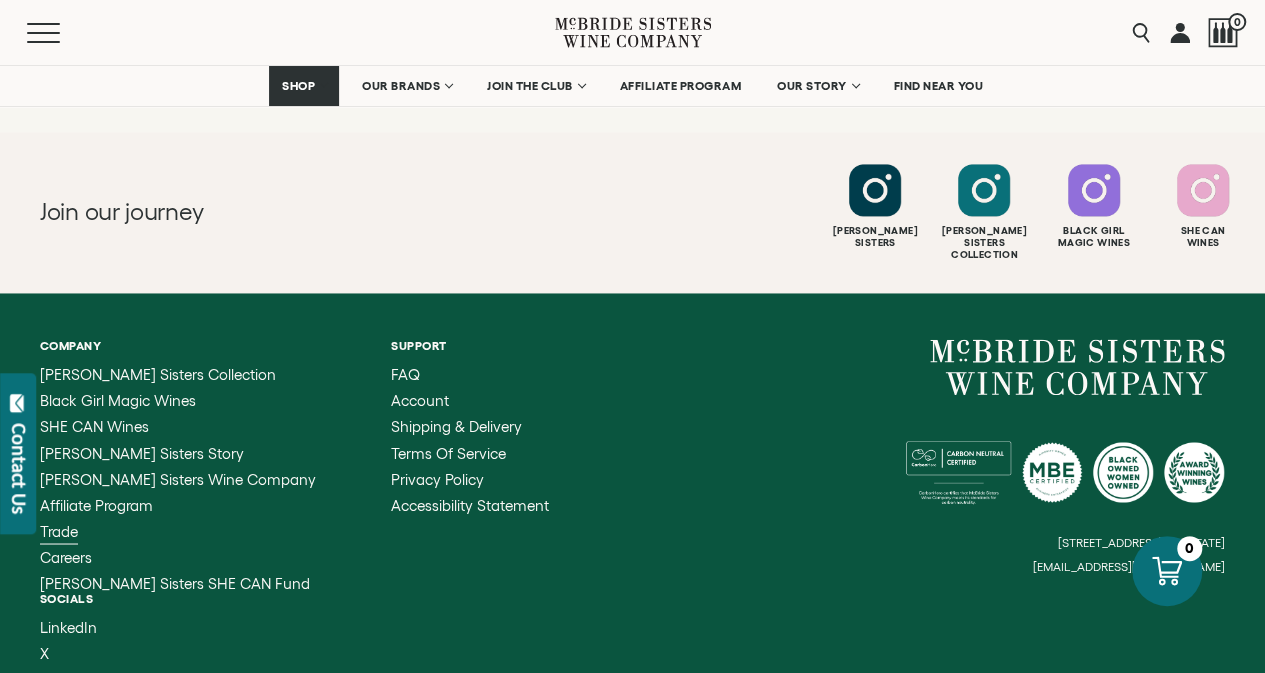 click on "Trade" at bounding box center [59, 530] 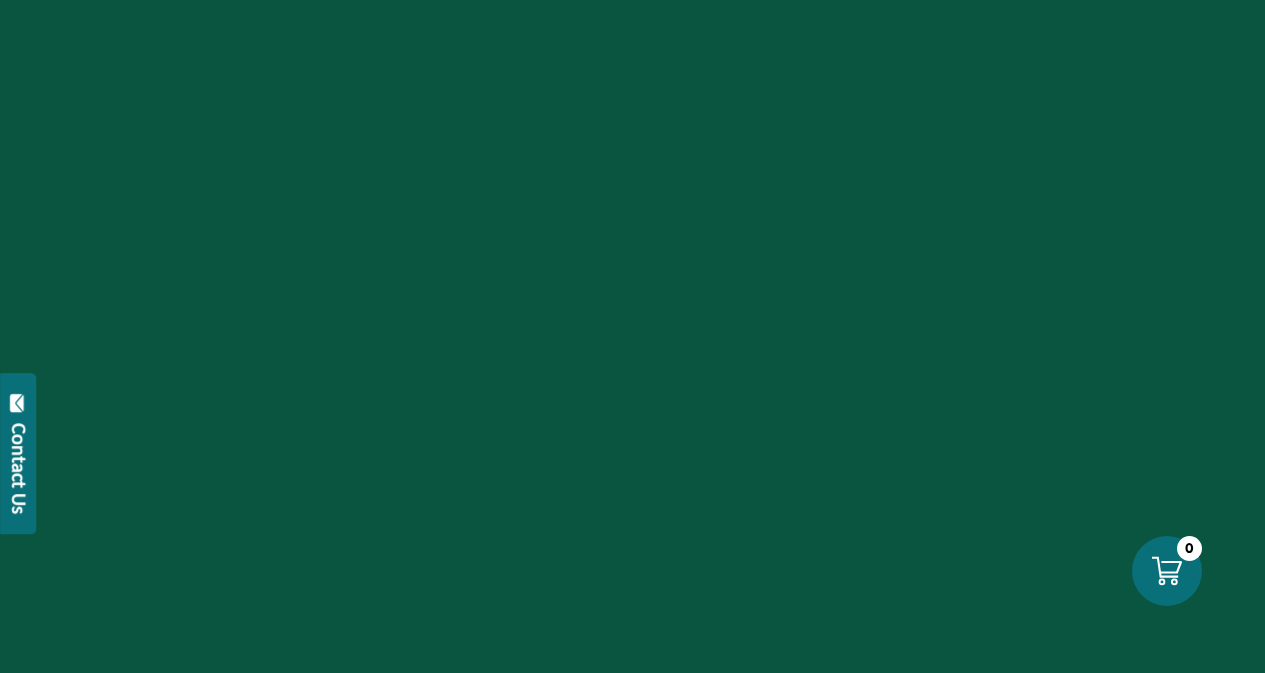 scroll, scrollTop: 0, scrollLeft: 0, axis: both 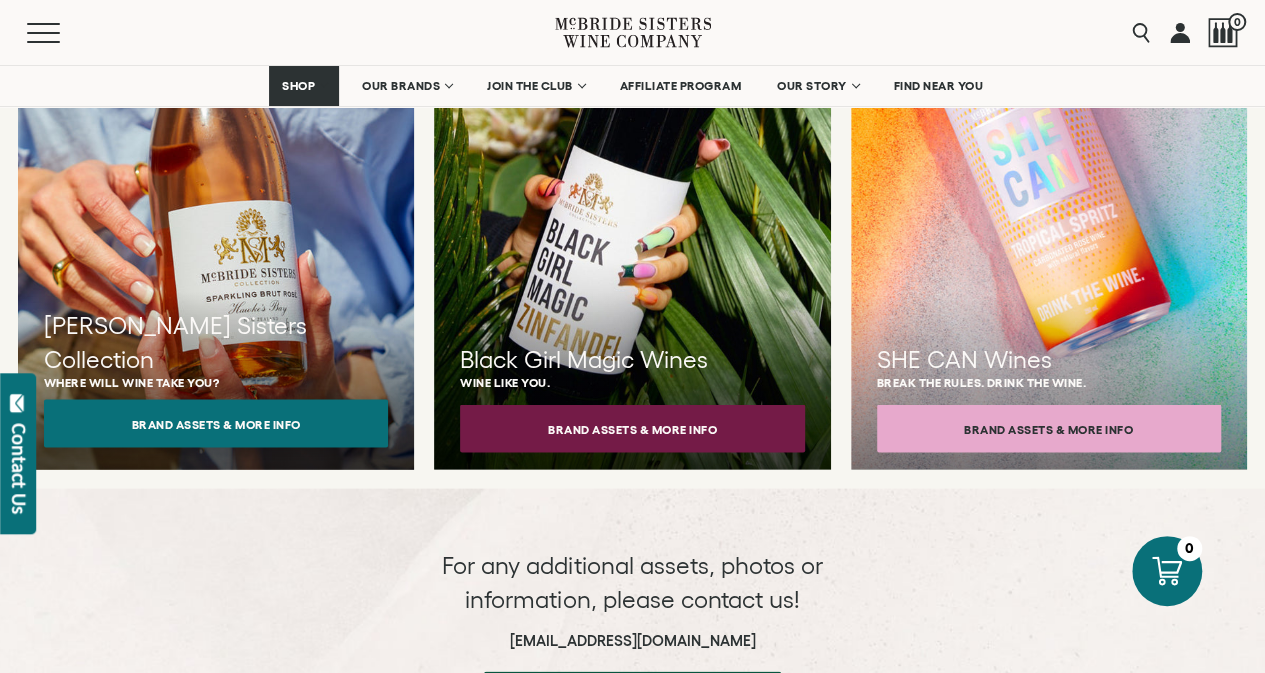 click on "Brand Assets & More Info" at bounding box center [216, 424] 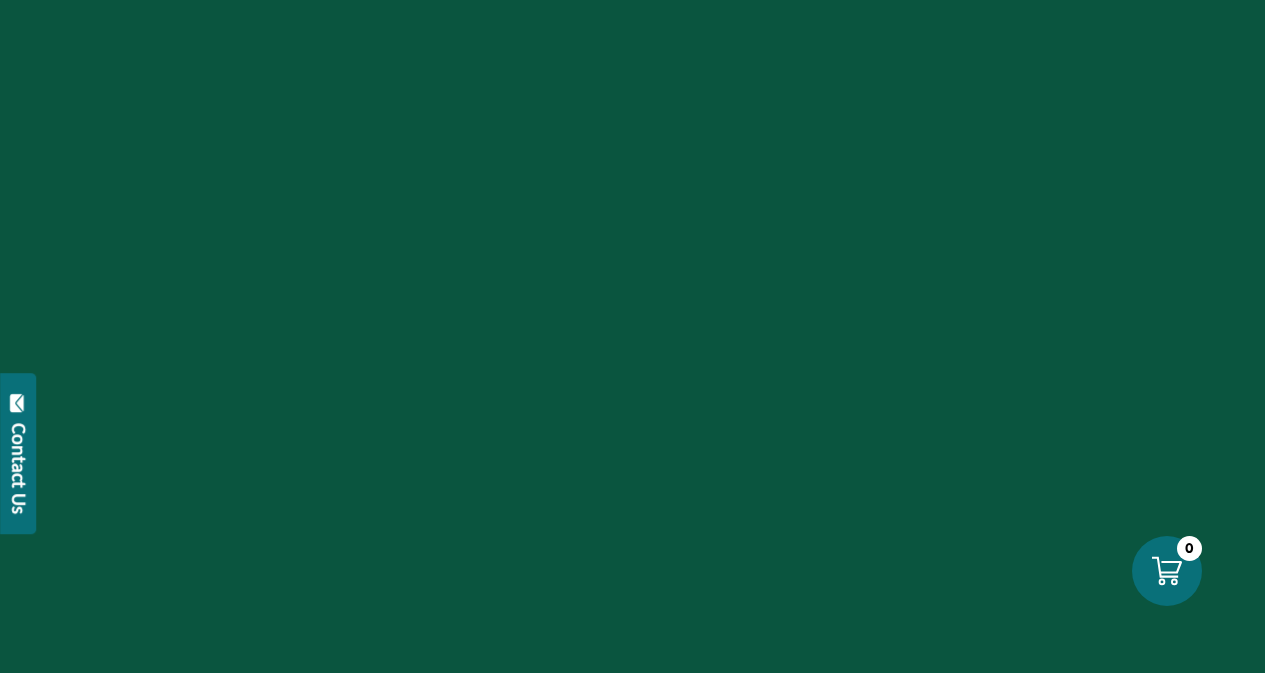scroll, scrollTop: 0, scrollLeft: 0, axis: both 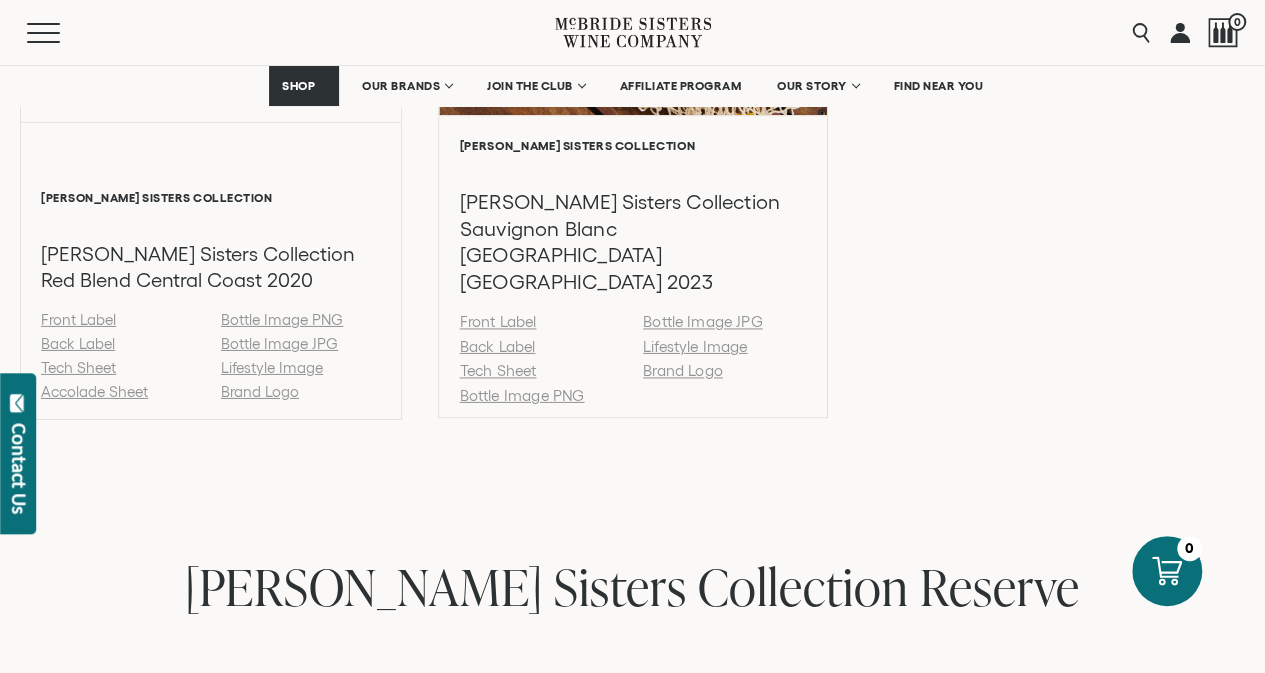 click on "Bottle Image JPG" at bounding box center [703, 322] 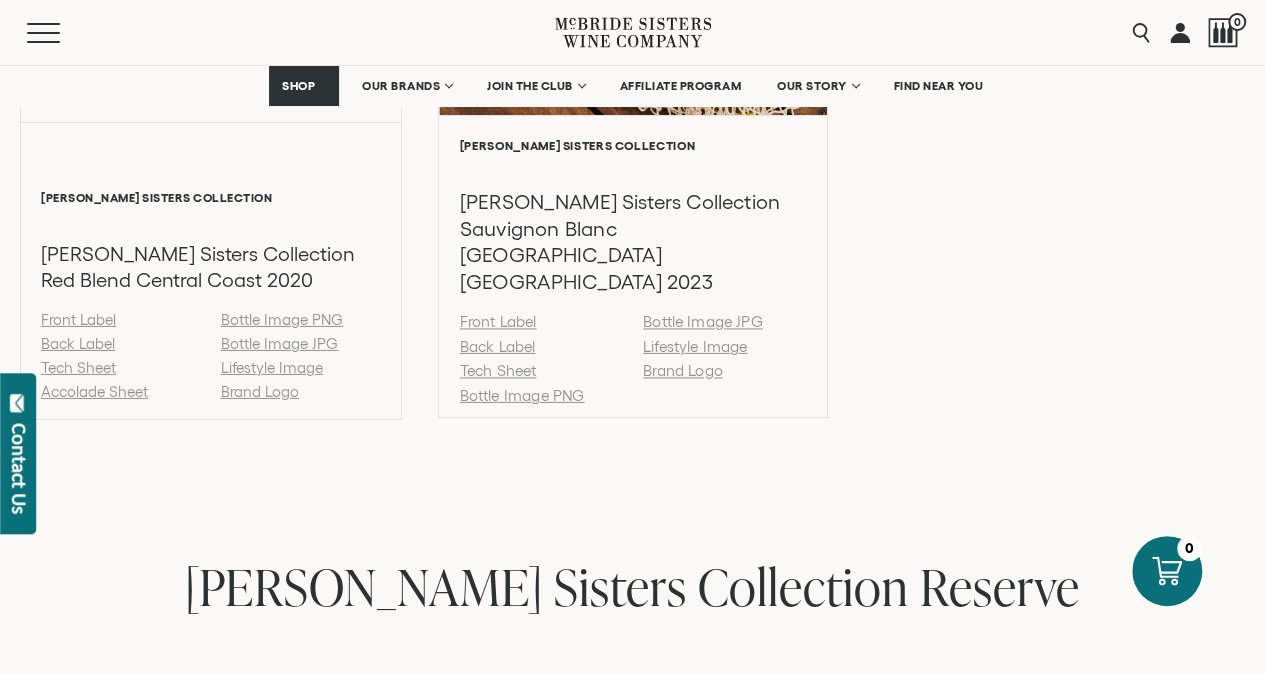 click on "Bottle Image PNG" at bounding box center (521, 395) 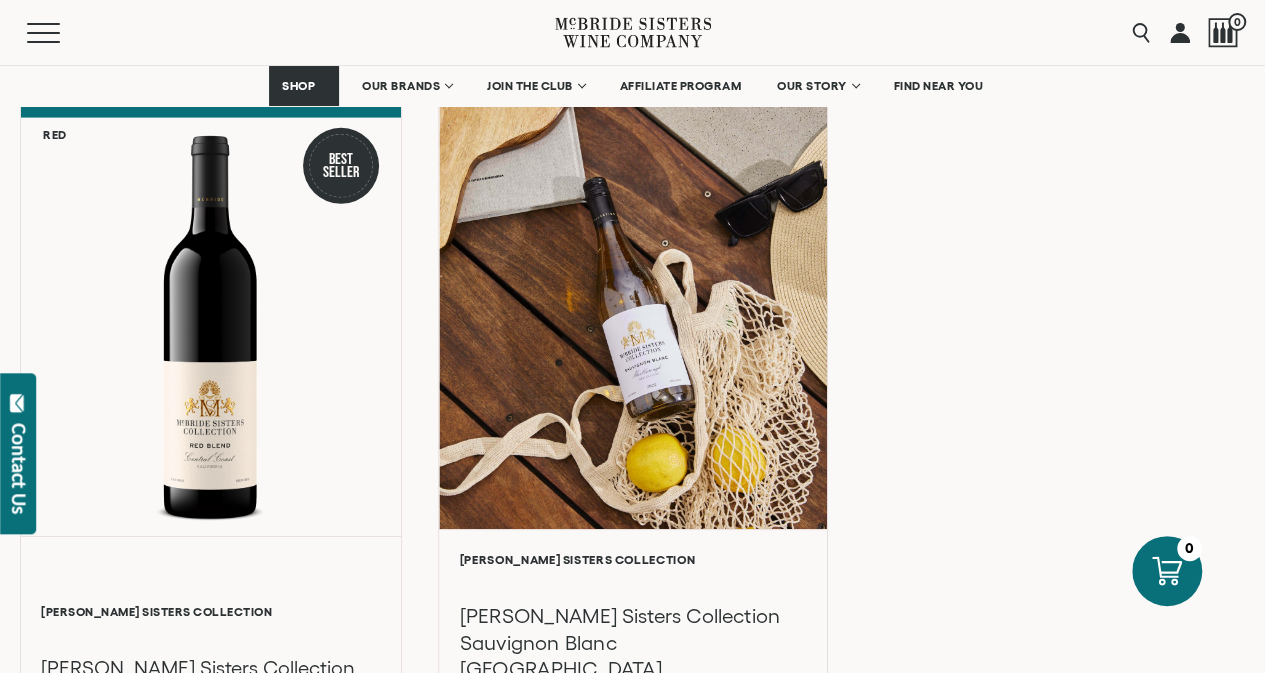 scroll, scrollTop: 2760, scrollLeft: 0, axis: vertical 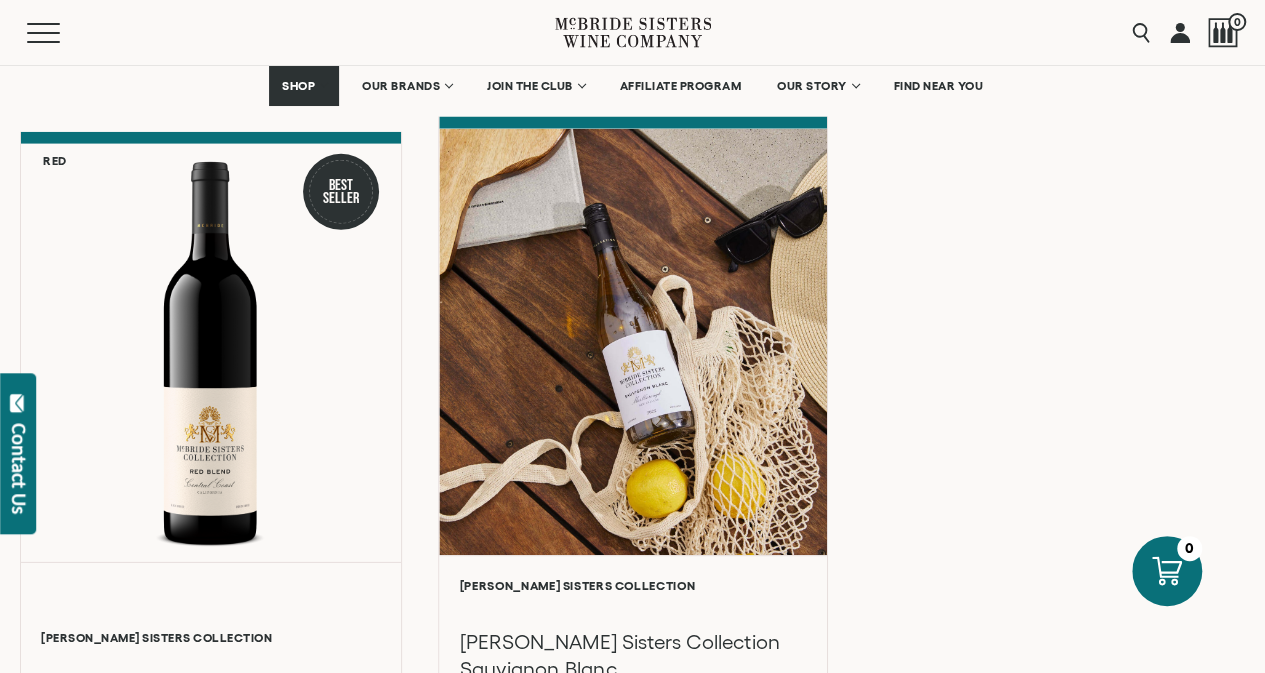 click at bounding box center [632, 342] 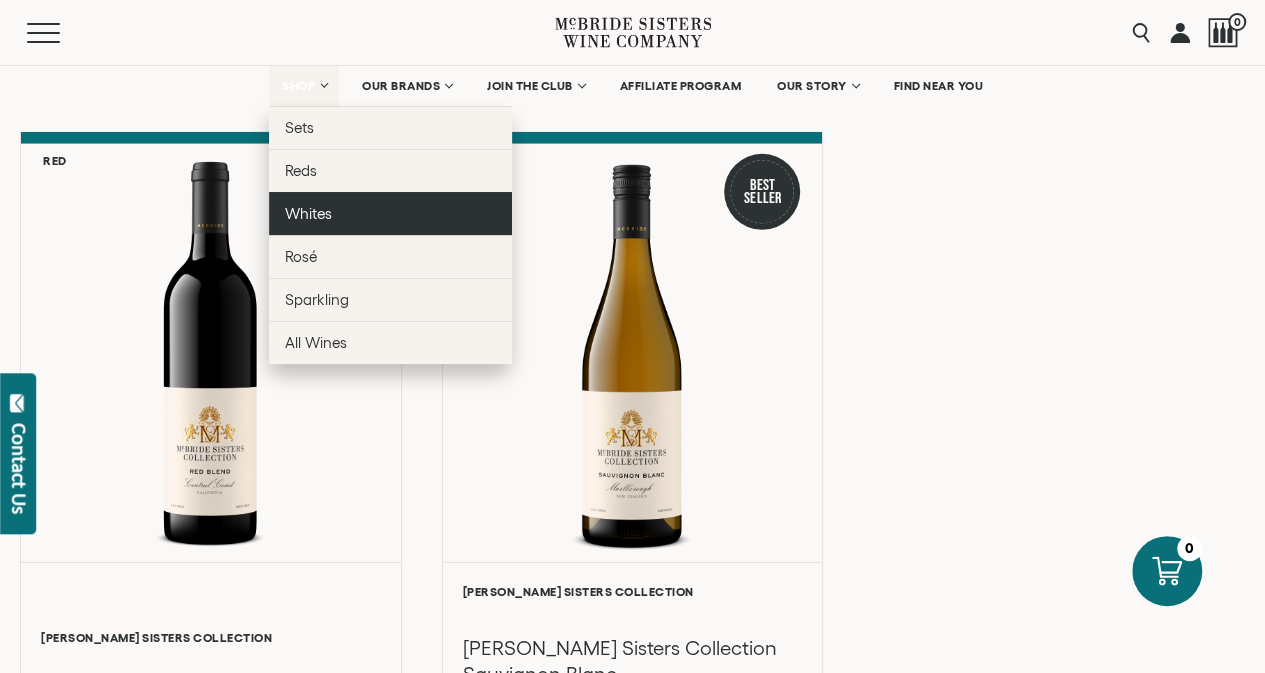 click on "Whites" at bounding box center (308, 213) 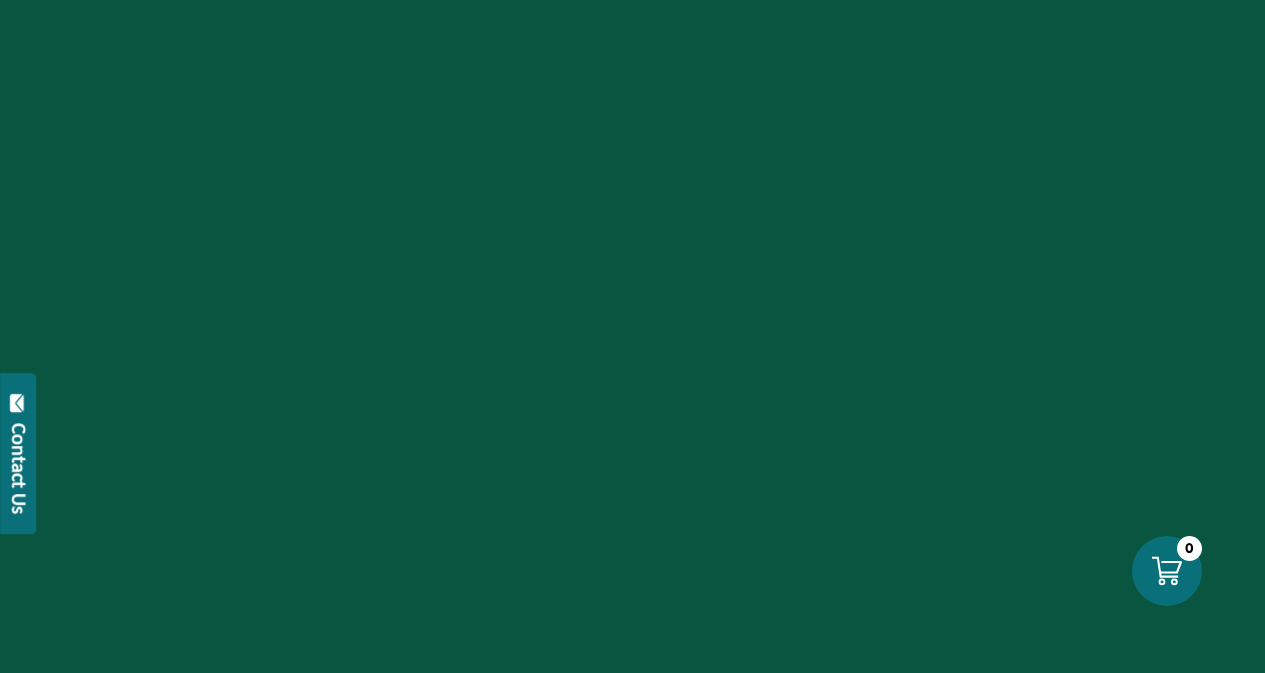scroll, scrollTop: 0, scrollLeft: 0, axis: both 